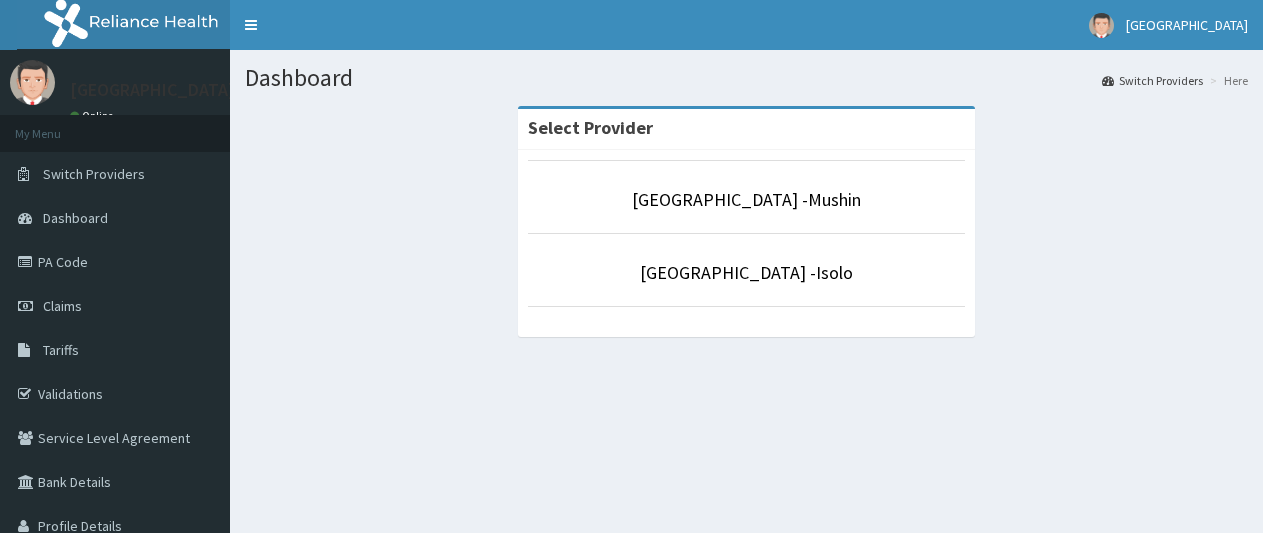 scroll, scrollTop: 0, scrollLeft: 0, axis: both 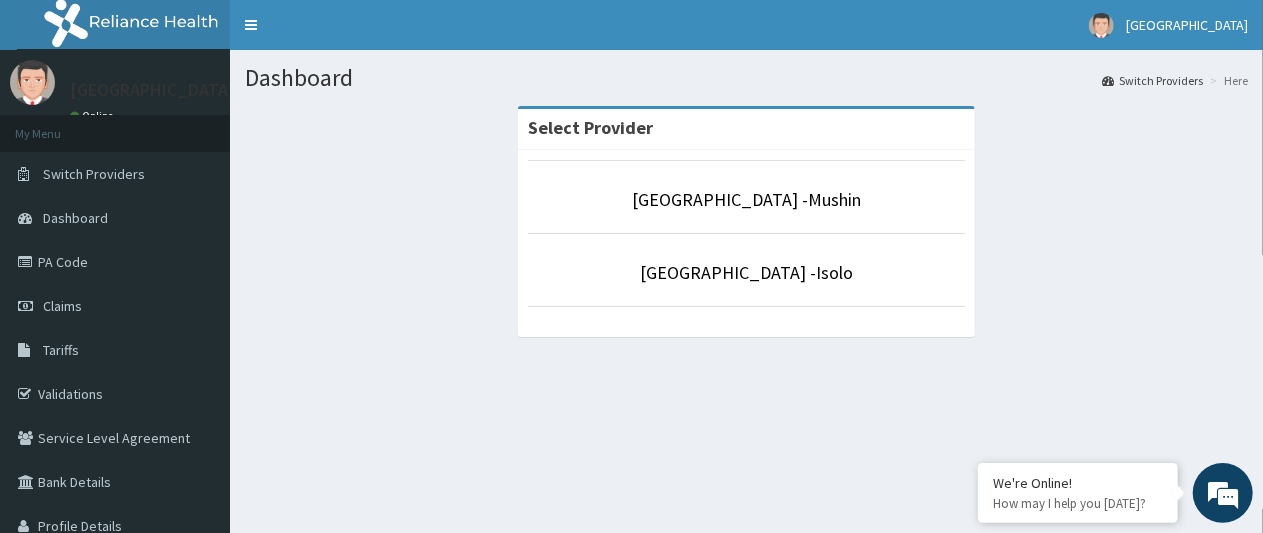 click on "Select Provider Sentinel Hospital -Mushin Sentinel Hospital -Isolo" at bounding box center [746, 231] 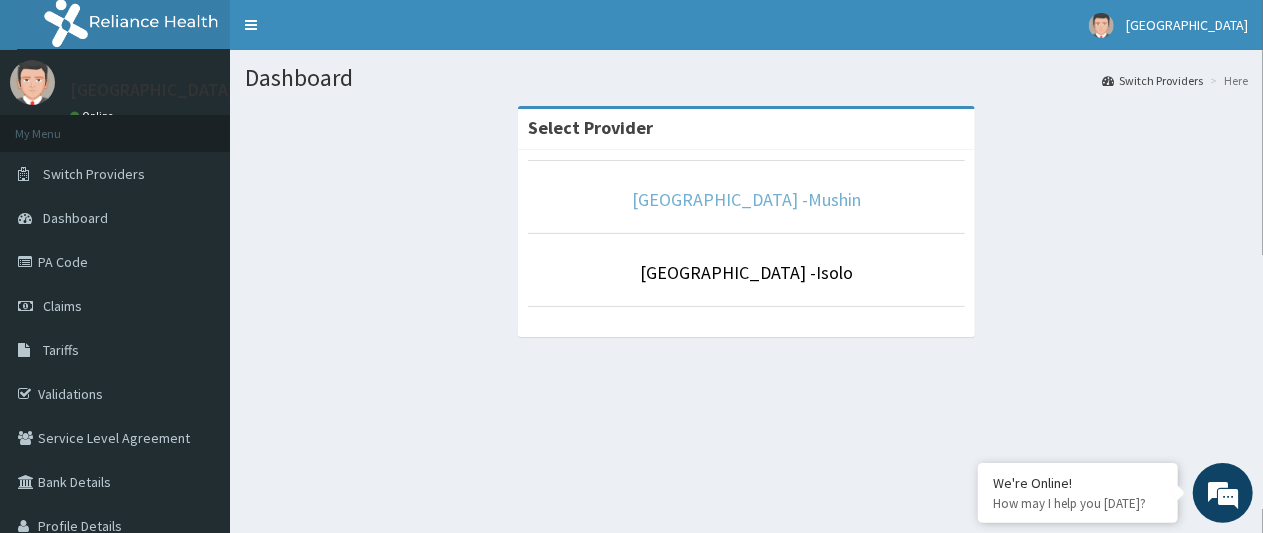 click on "[GEOGRAPHIC_DATA] -Mushin" at bounding box center [746, 199] 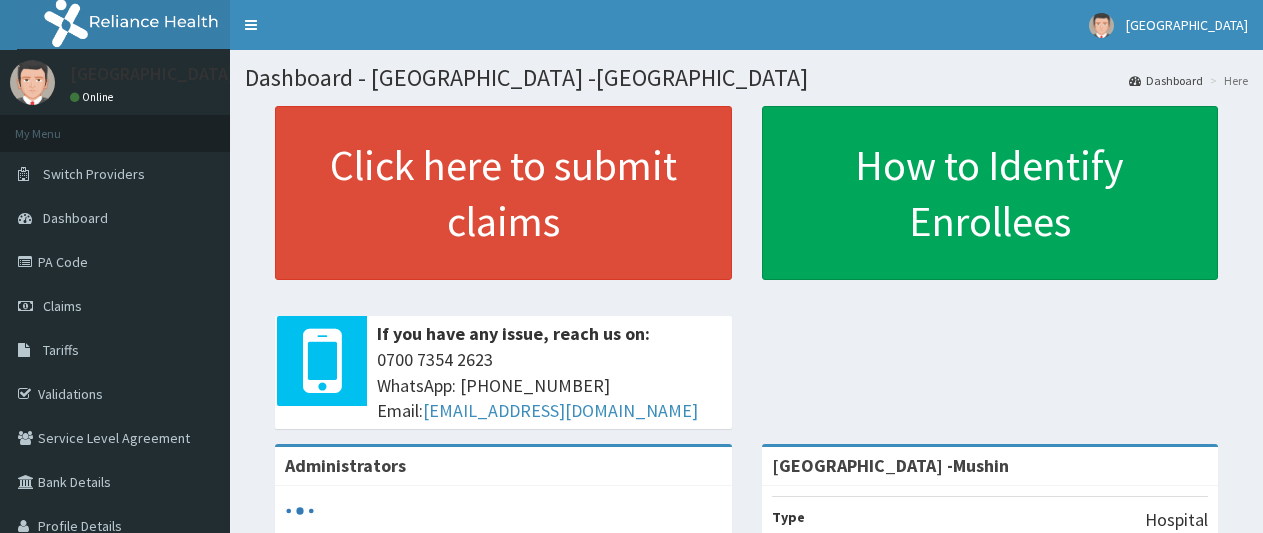 scroll, scrollTop: 0, scrollLeft: 0, axis: both 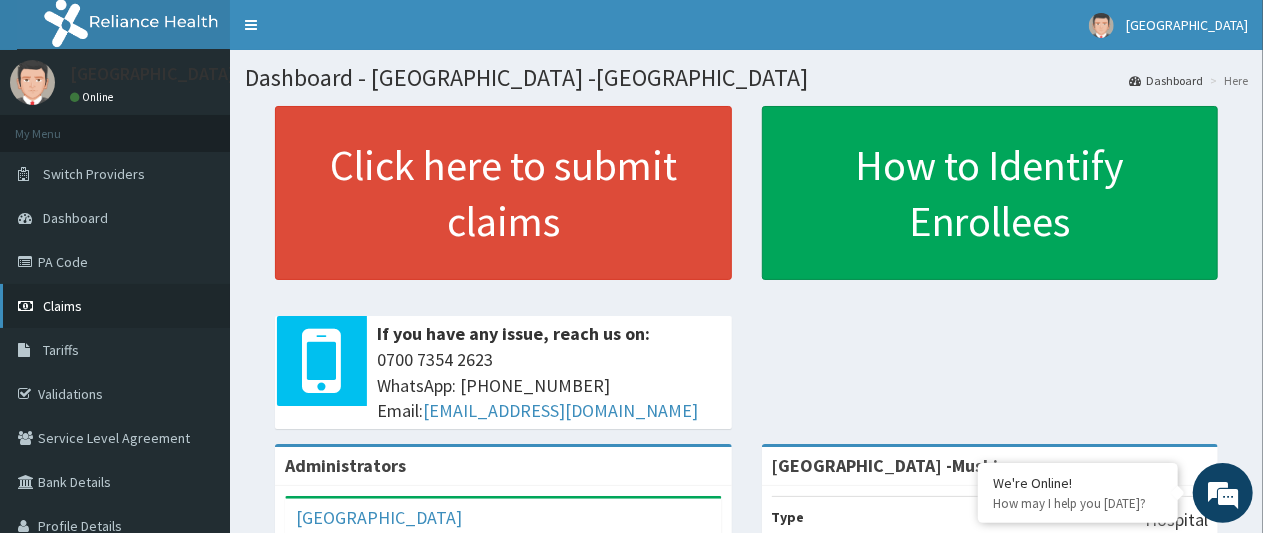 click on "Claims" at bounding box center [62, 306] 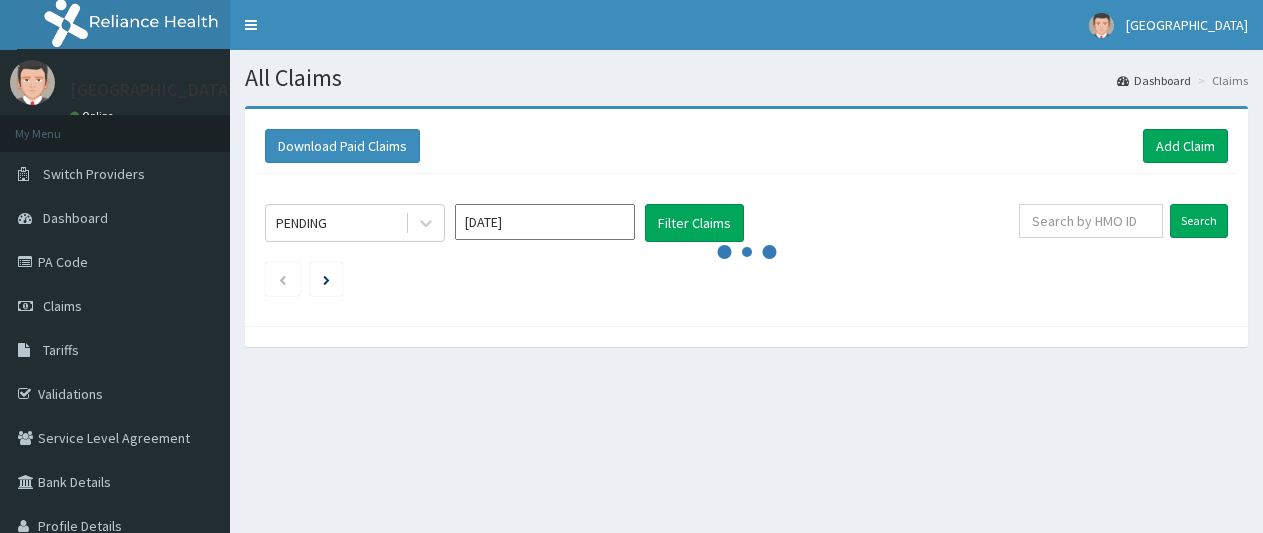 scroll, scrollTop: 0, scrollLeft: 0, axis: both 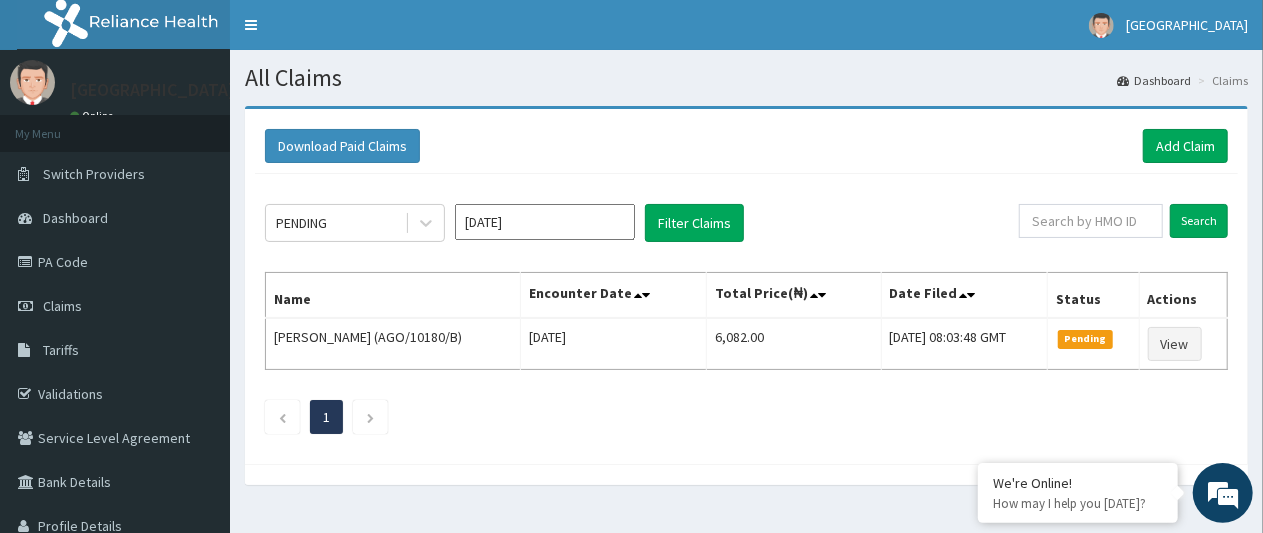 click on "Download Paid Claims Add Claim" at bounding box center (746, 146) 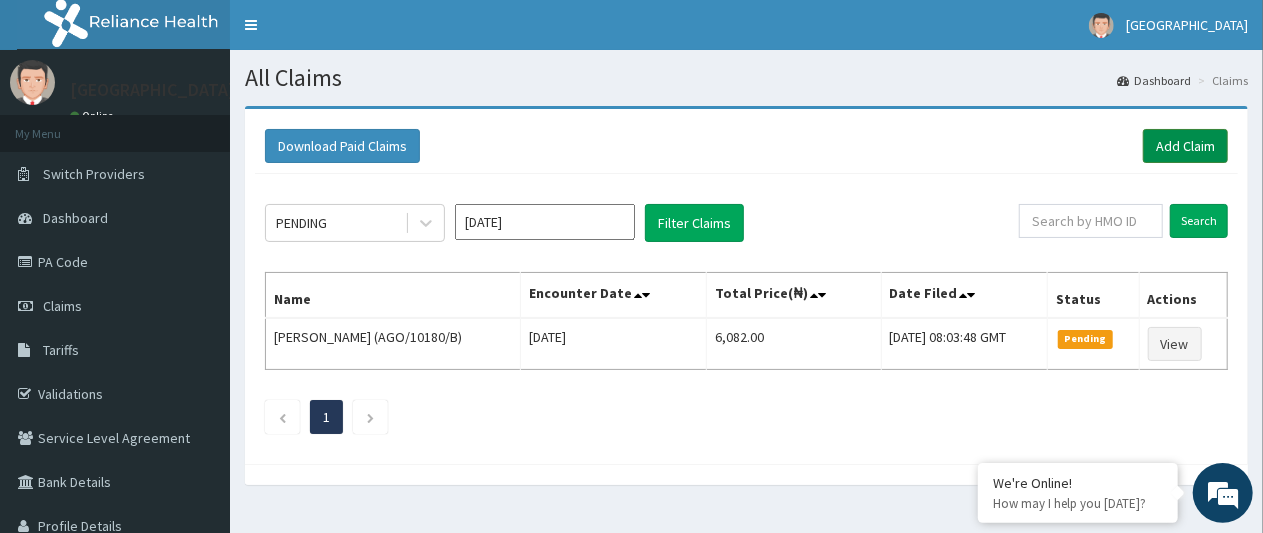 click on "Add Claim" at bounding box center (1185, 146) 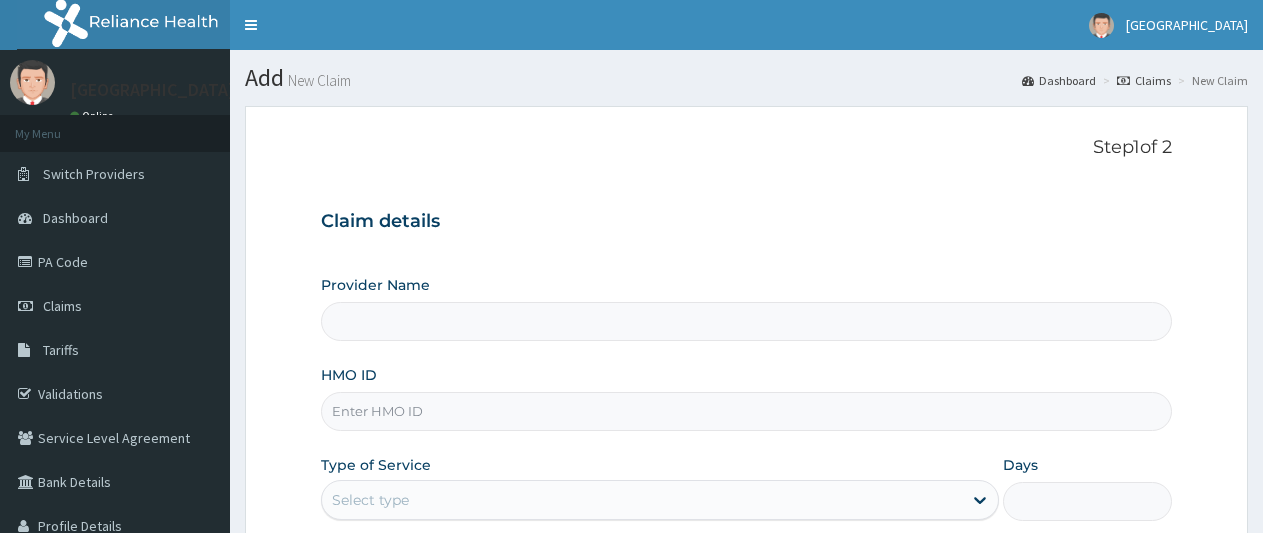 scroll, scrollTop: 0, scrollLeft: 0, axis: both 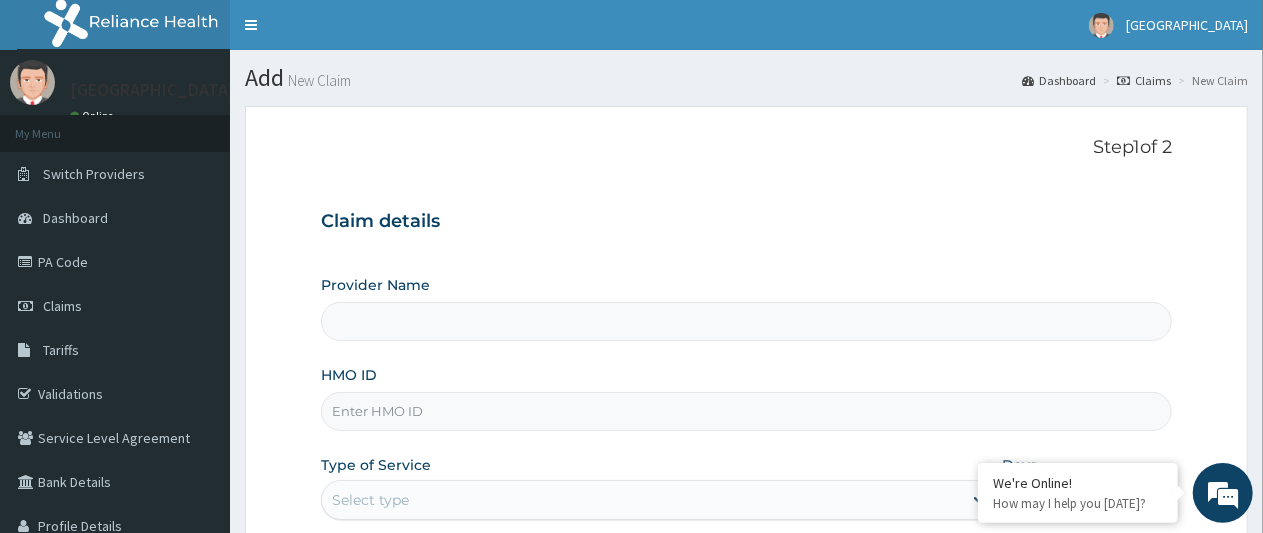 type on "[GEOGRAPHIC_DATA] -Mushin" 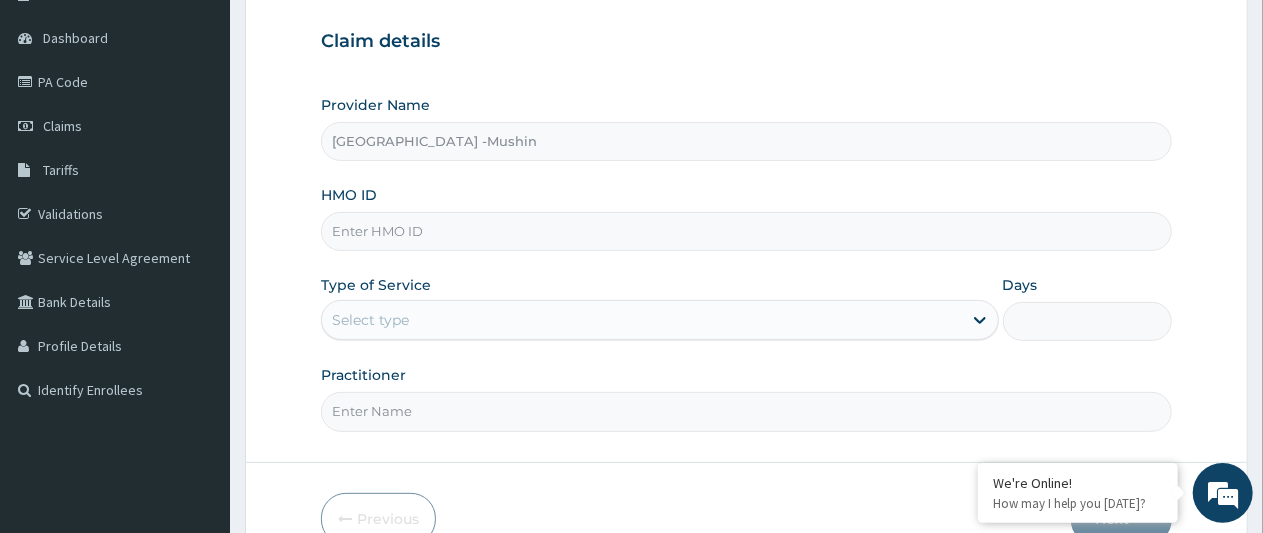 scroll, scrollTop: 190, scrollLeft: 0, axis: vertical 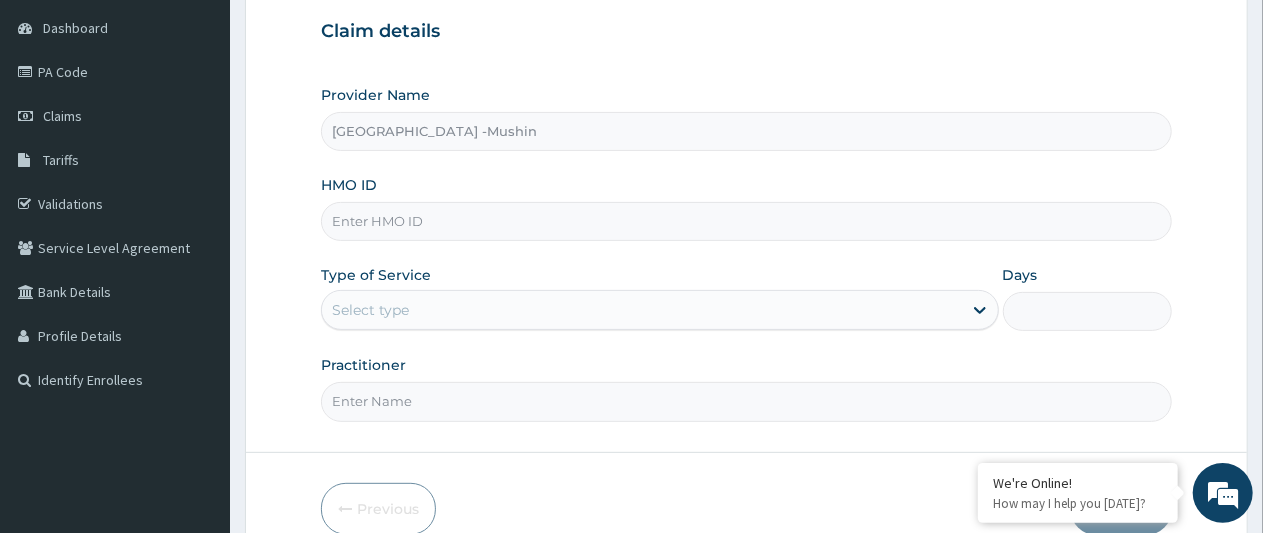 drag, startPoint x: 1276, startPoint y: 203, endPoint x: 1274, endPoint y: 320, distance: 117.01709 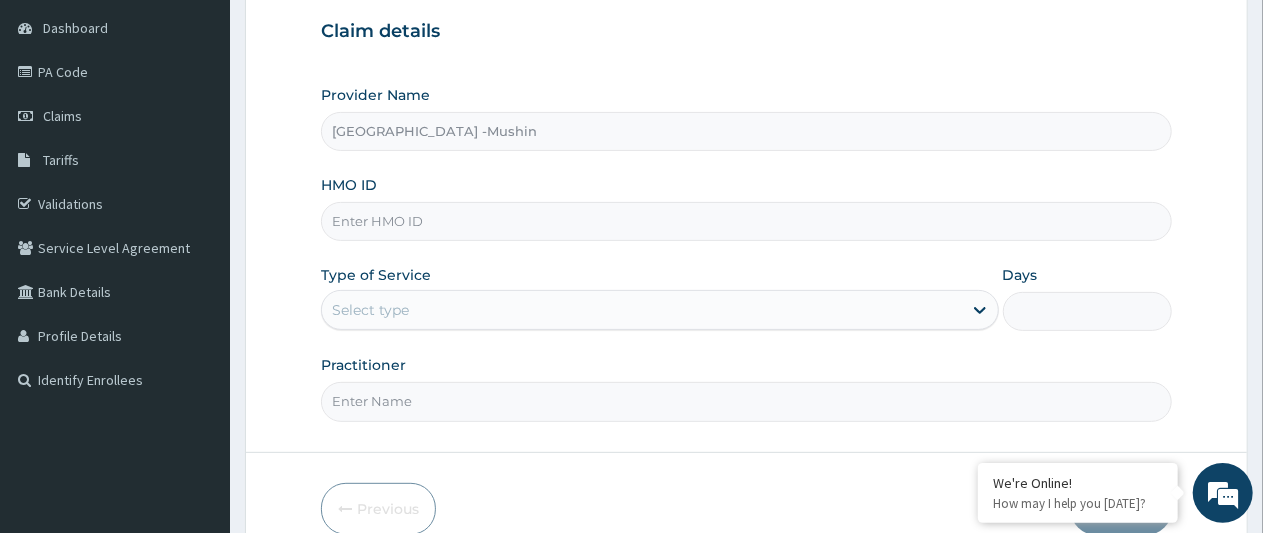 scroll, scrollTop: 0, scrollLeft: 0, axis: both 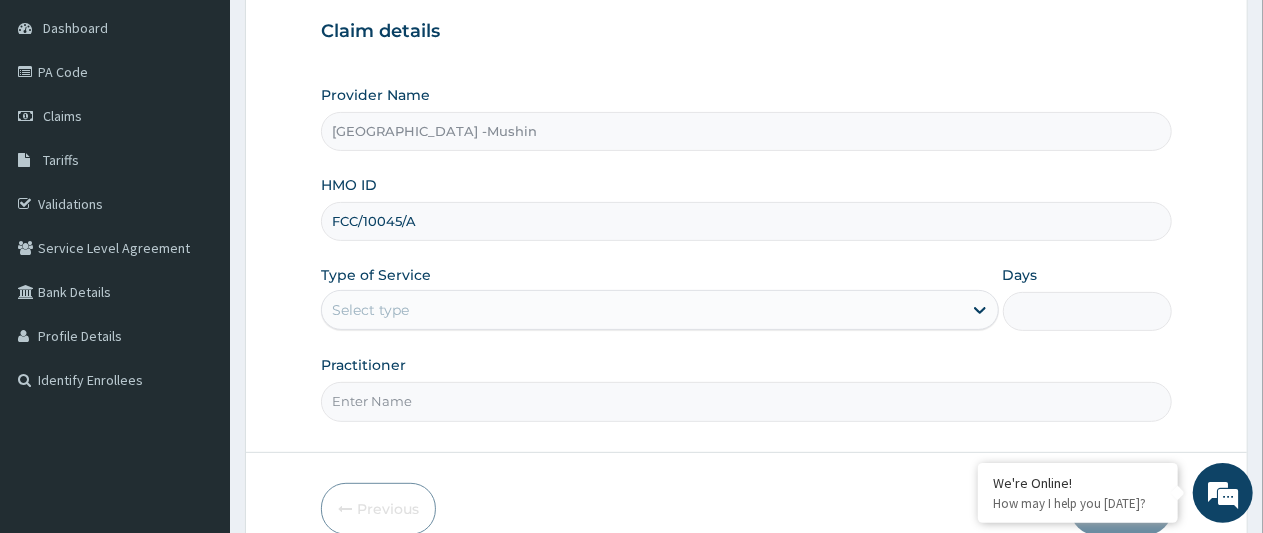 type on "FCC/10045/A" 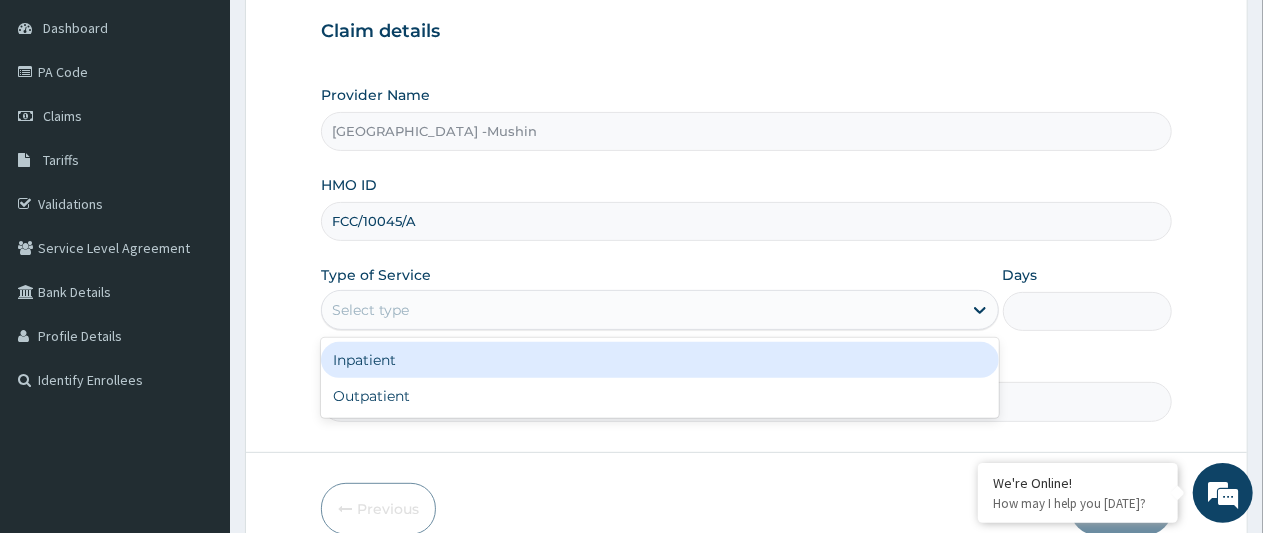 click on "Select type" at bounding box center (641, 310) 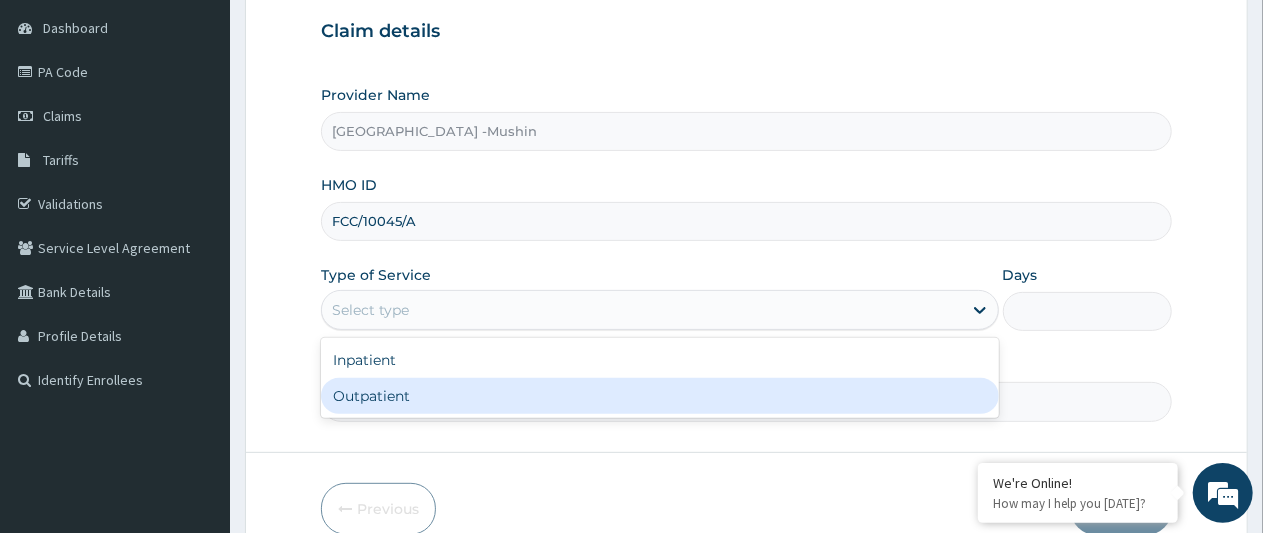 click on "Outpatient" at bounding box center (659, 396) 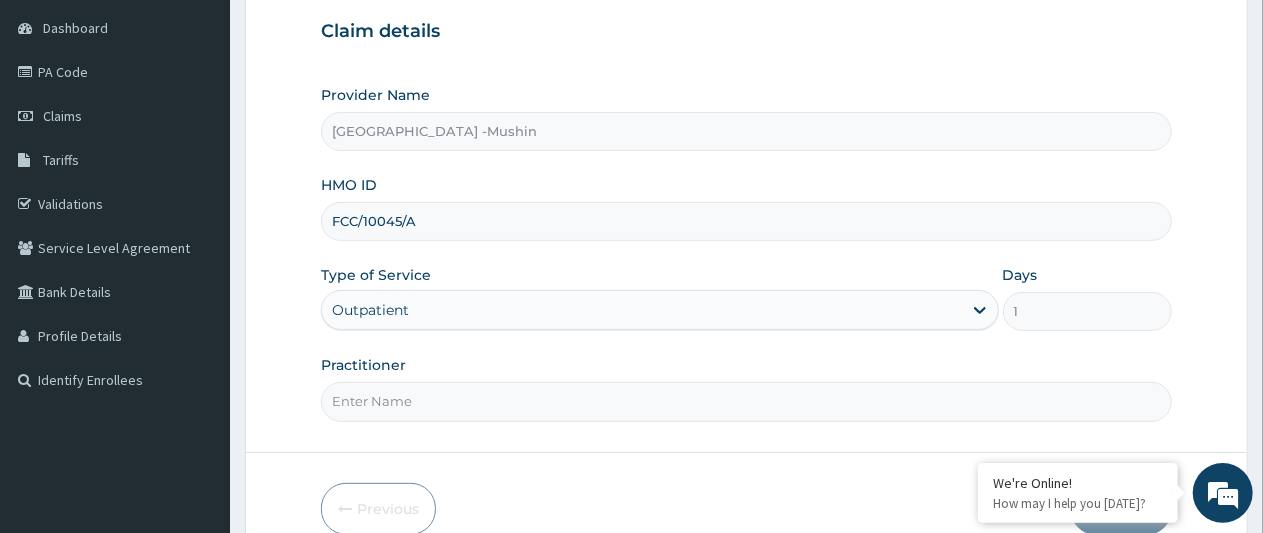 click on "Practitioner" at bounding box center (746, 401) 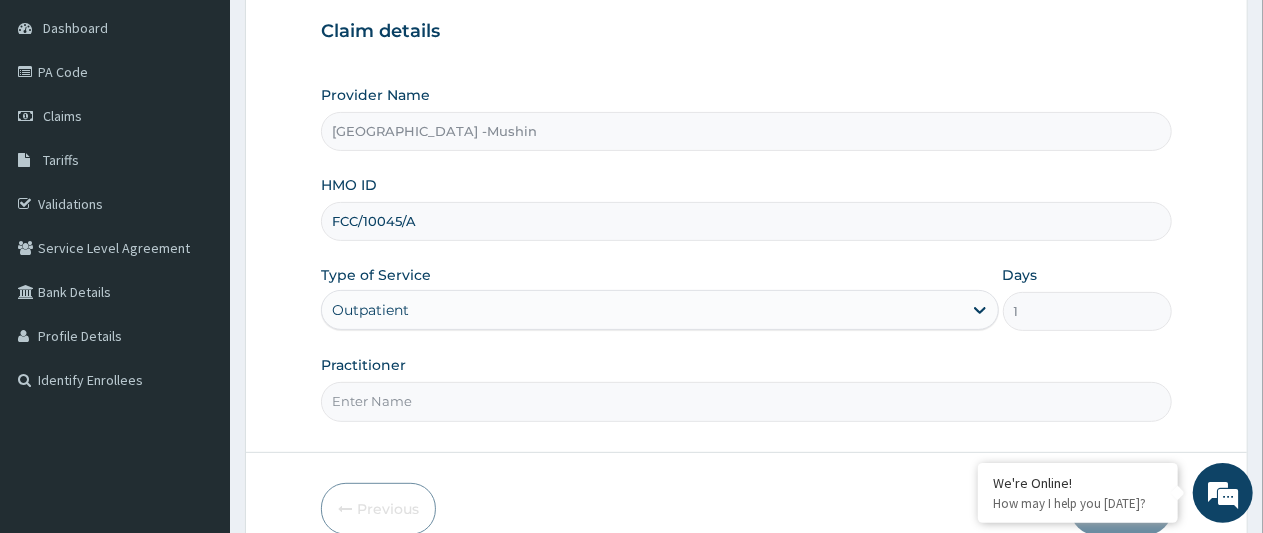 type on "DR. IJOMA" 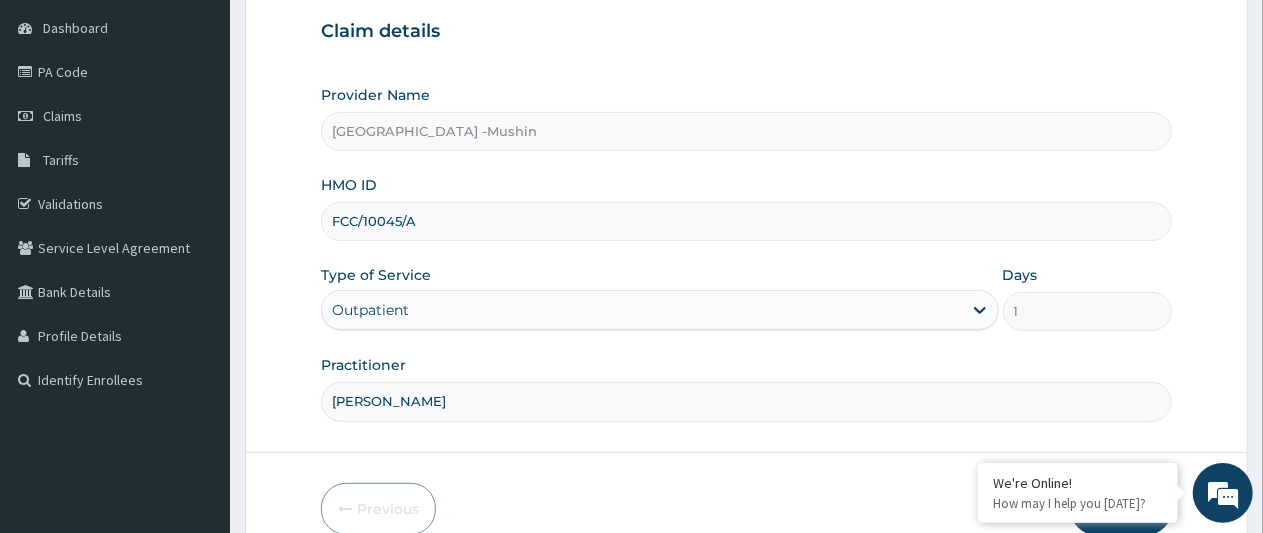 scroll, scrollTop: 284, scrollLeft: 0, axis: vertical 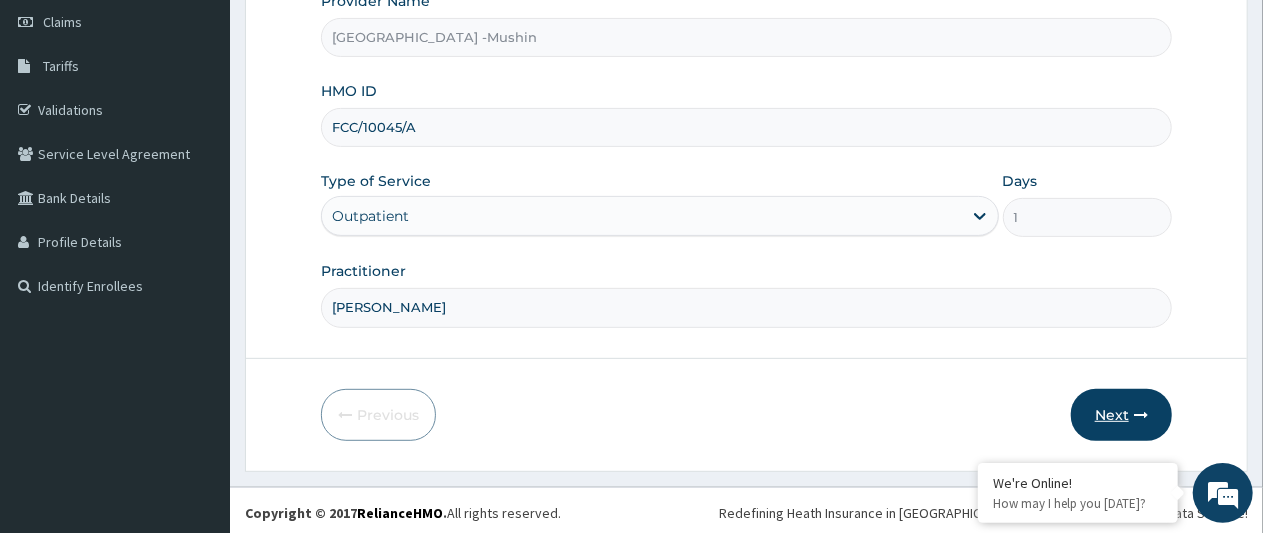 click on "Next" at bounding box center (1121, 415) 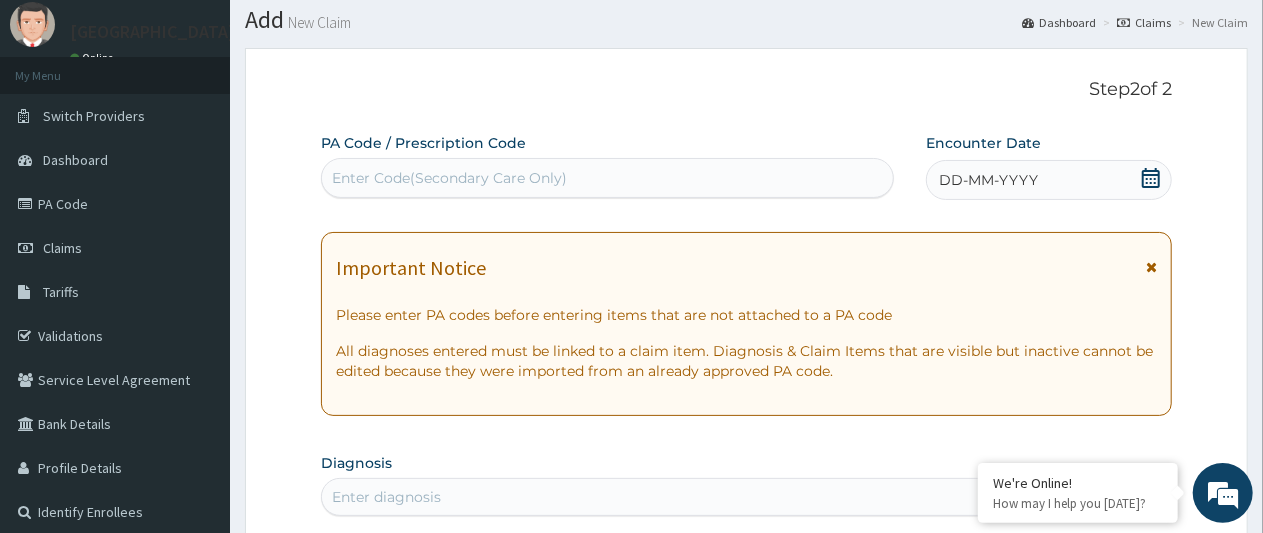 scroll, scrollTop: 0, scrollLeft: 0, axis: both 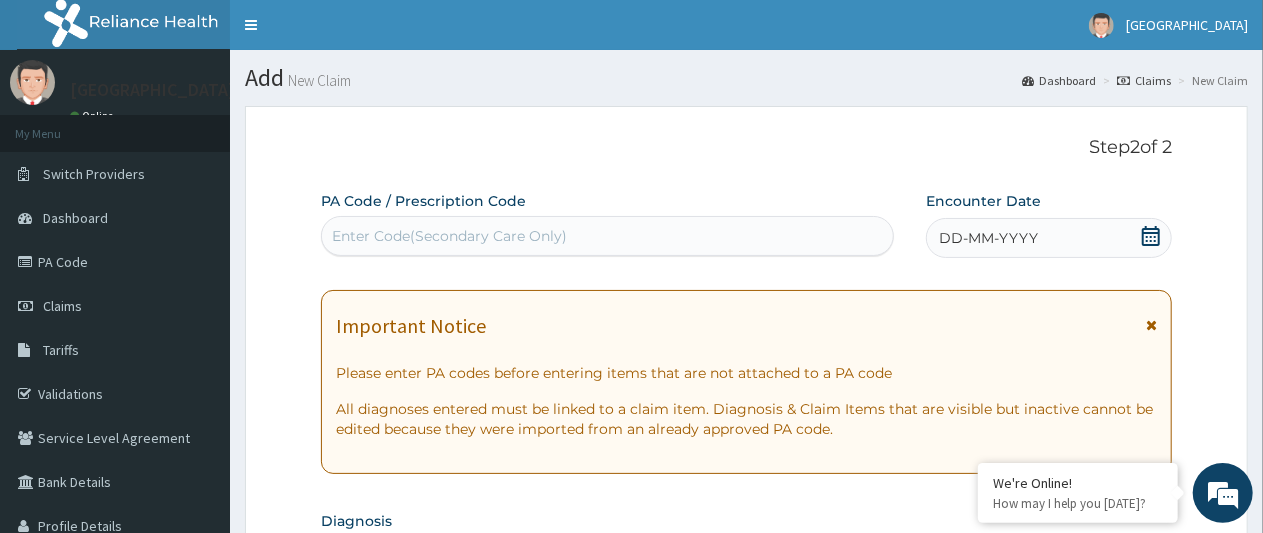 click 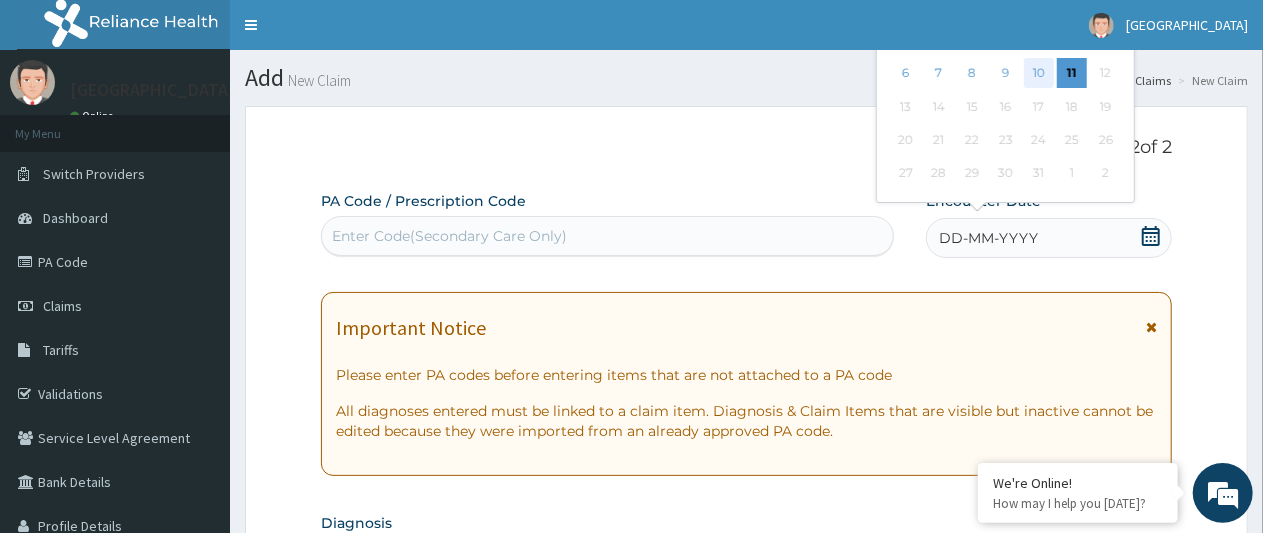 click on "10" at bounding box center [1039, 74] 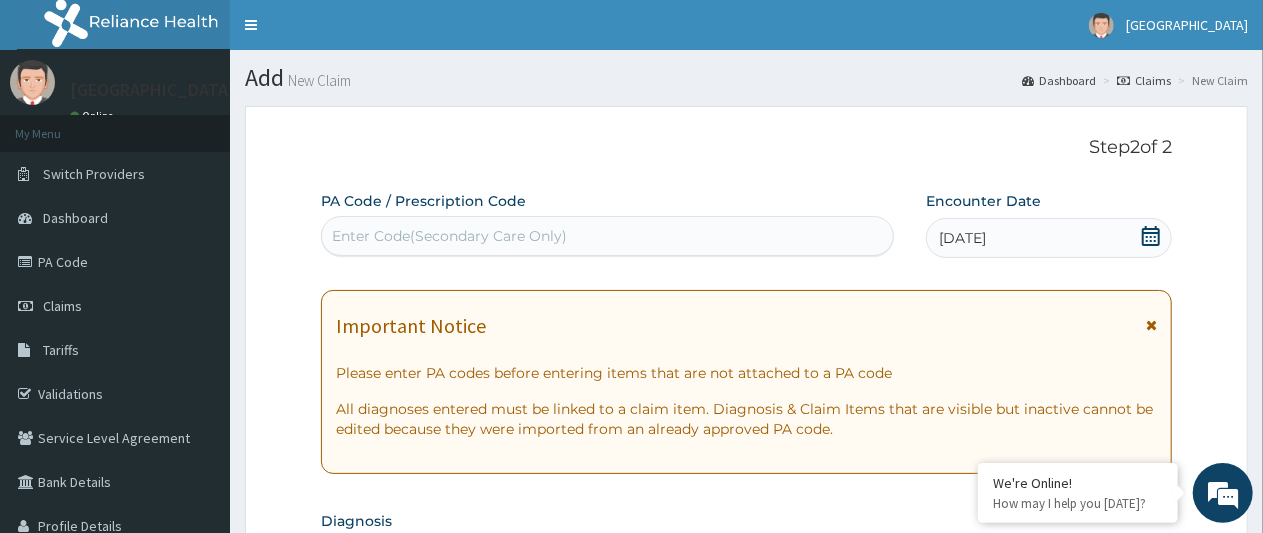click on "Enter Code(Secondary Care Only)" at bounding box center (607, 236) 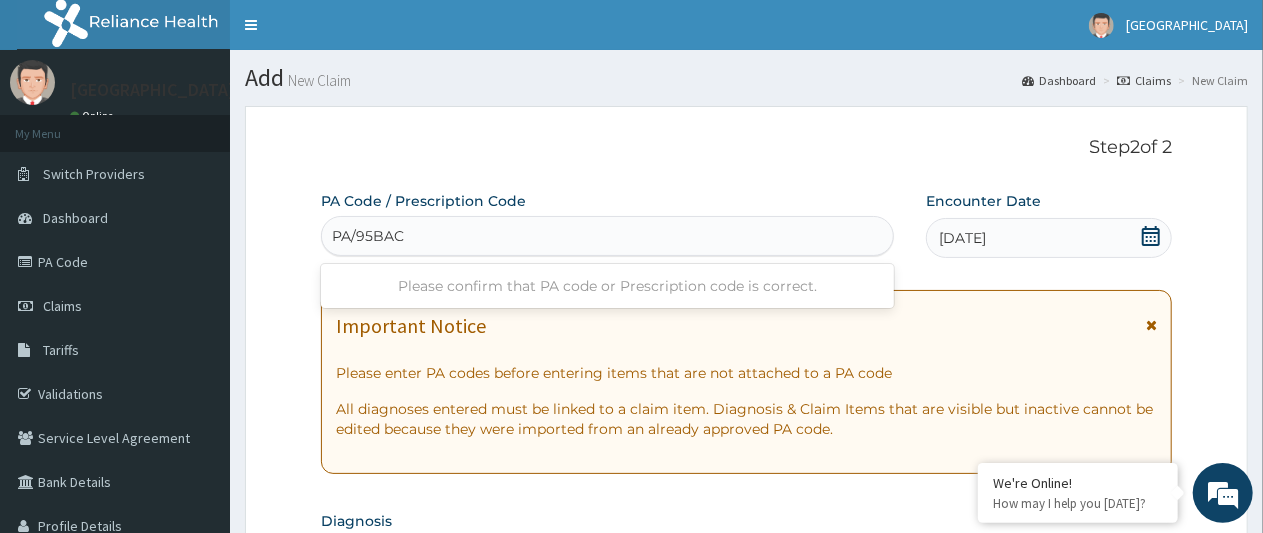 type on "PA/95BACA" 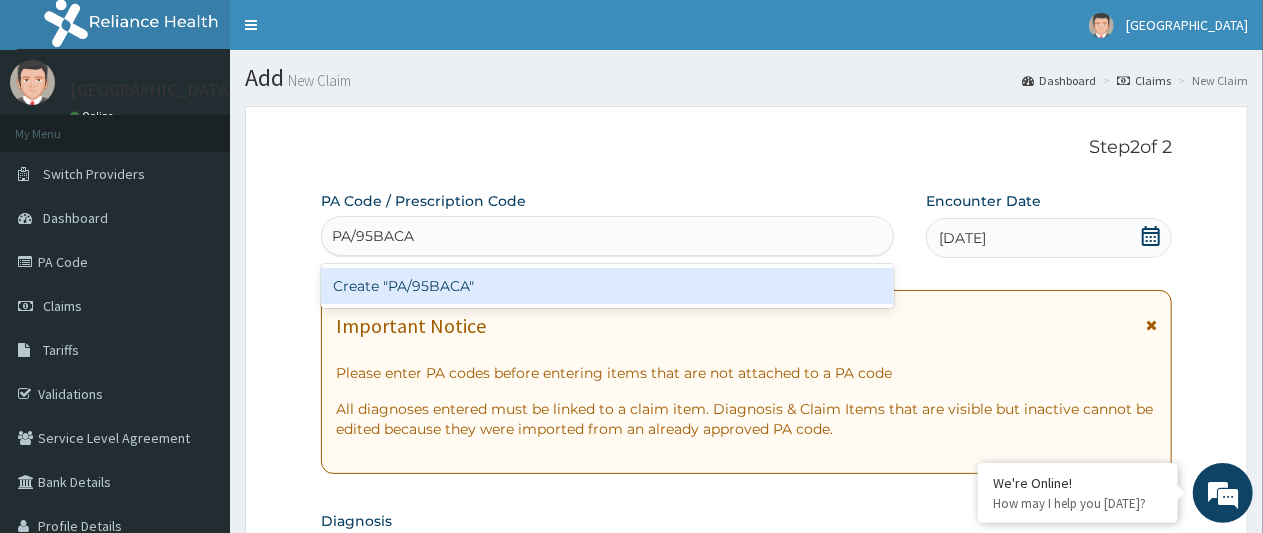 click on "Create "PA/95BACA"" at bounding box center (607, 286) 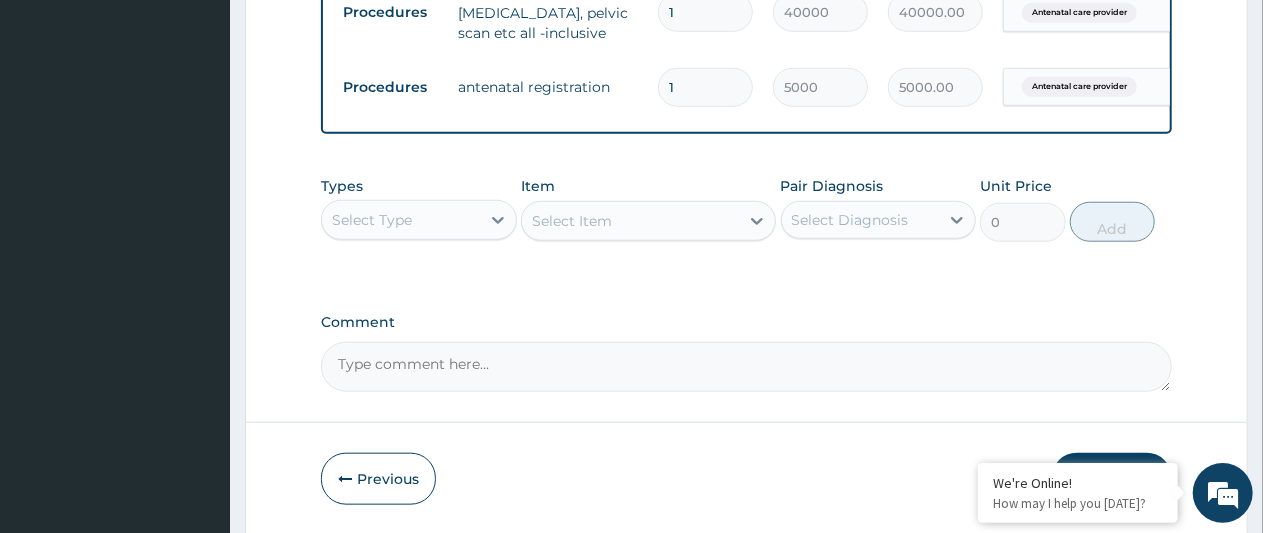 scroll, scrollTop: 857, scrollLeft: 0, axis: vertical 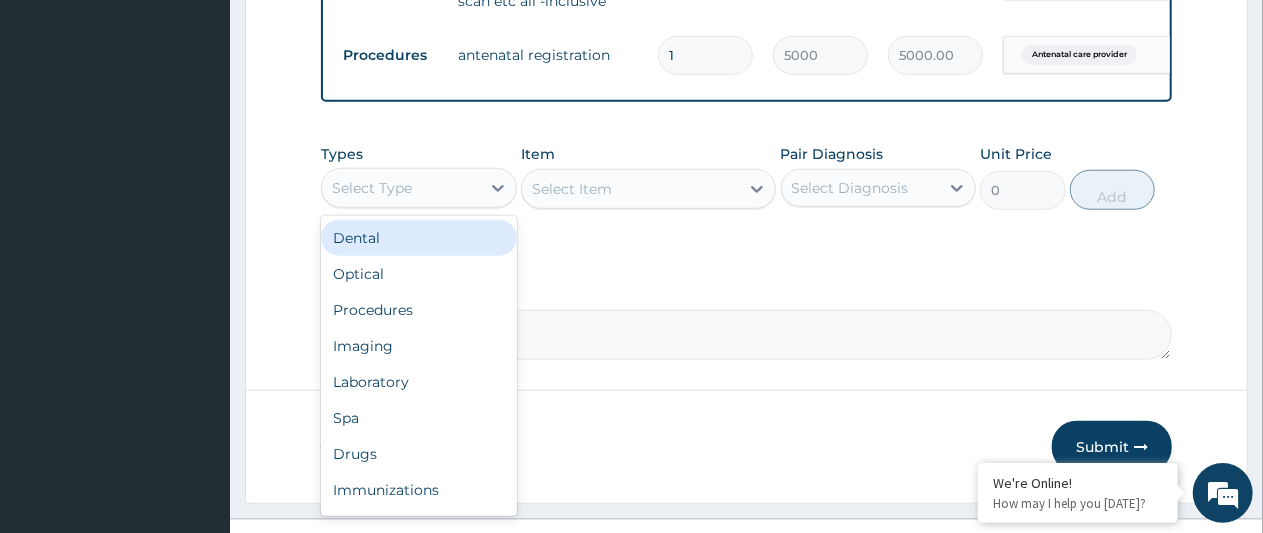 click on "Procedures" at bounding box center [419, 310] 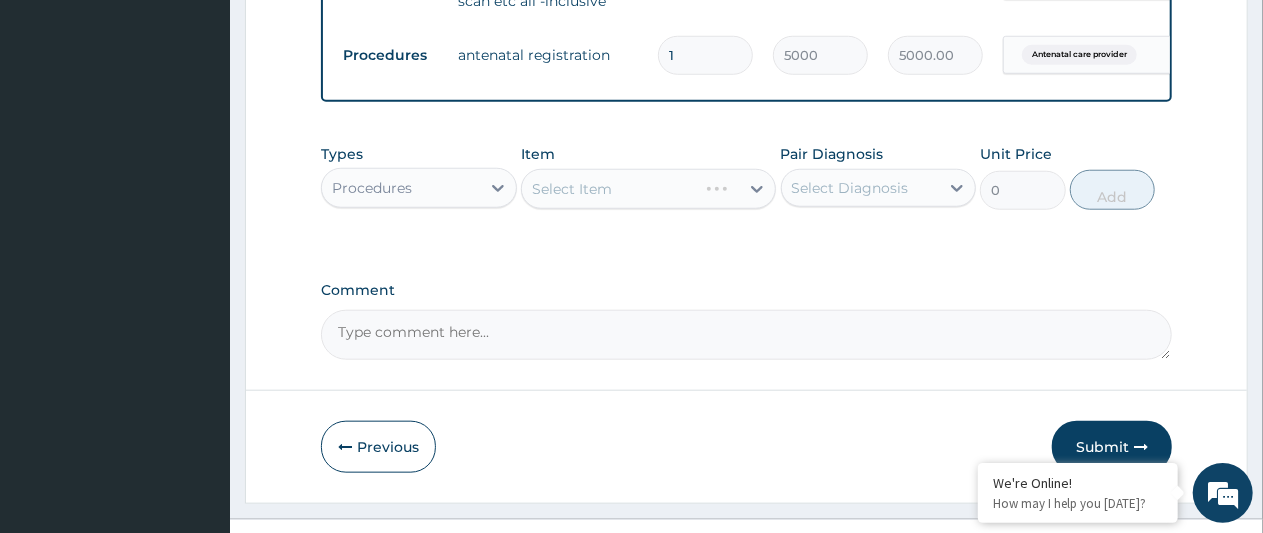 click on "Select Item" at bounding box center (648, 189) 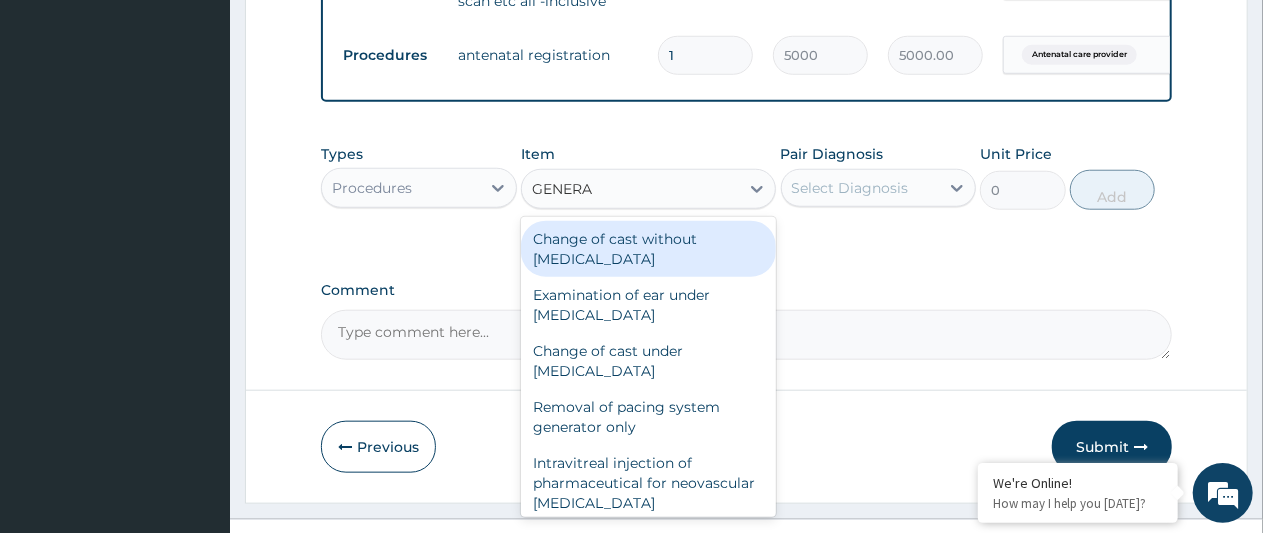 type on "GENERAL" 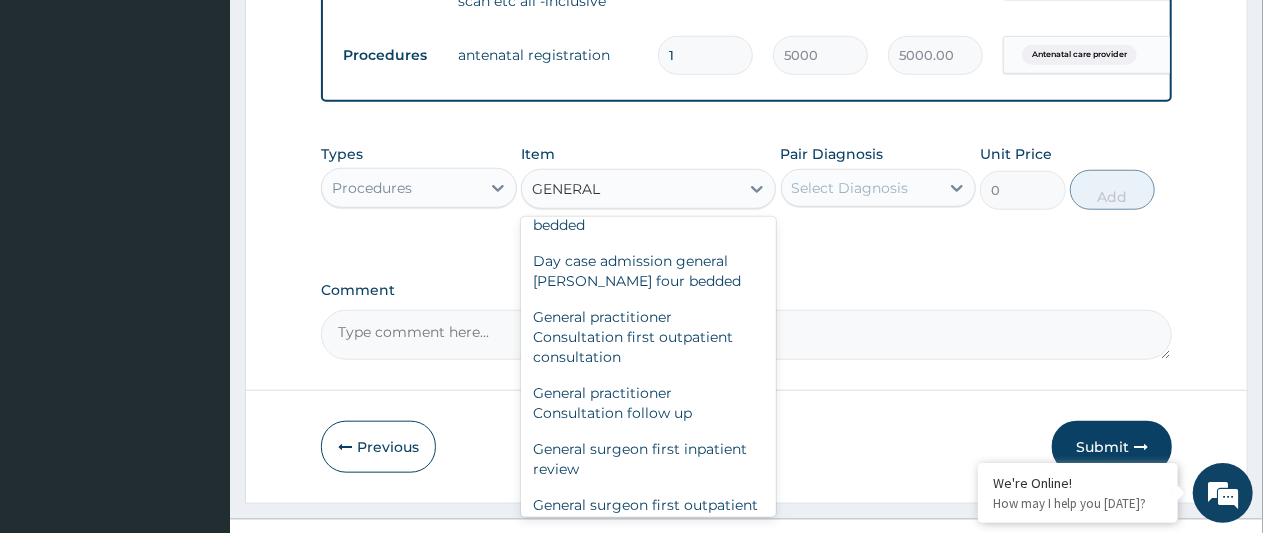 scroll, scrollTop: 216, scrollLeft: 0, axis: vertical 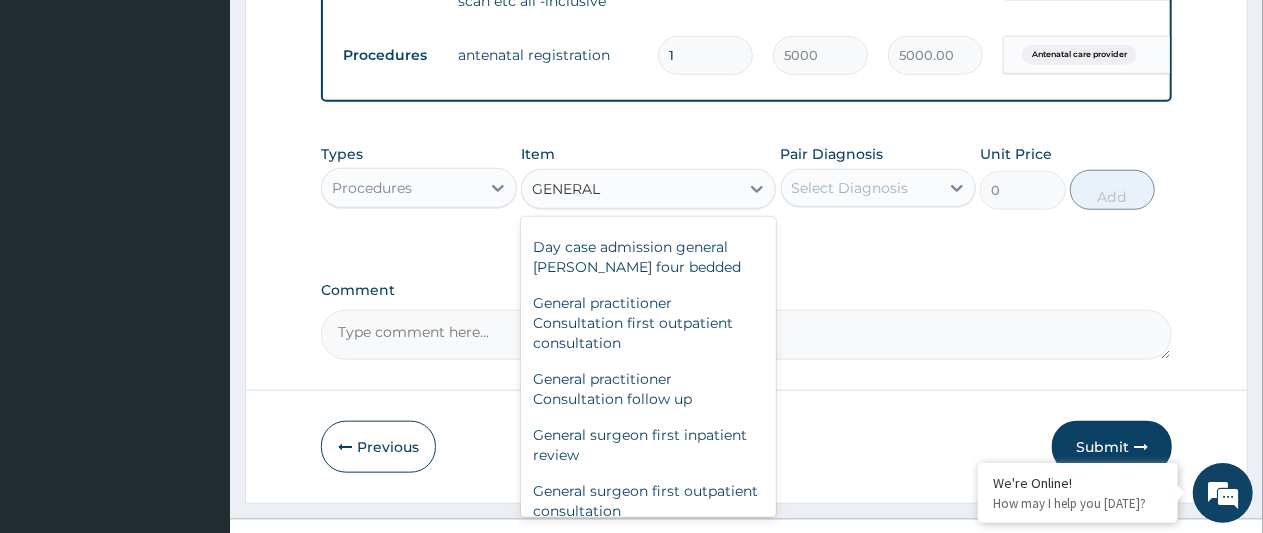 click on "General surgeon first inpatient review" at bounding box center [648, 445] 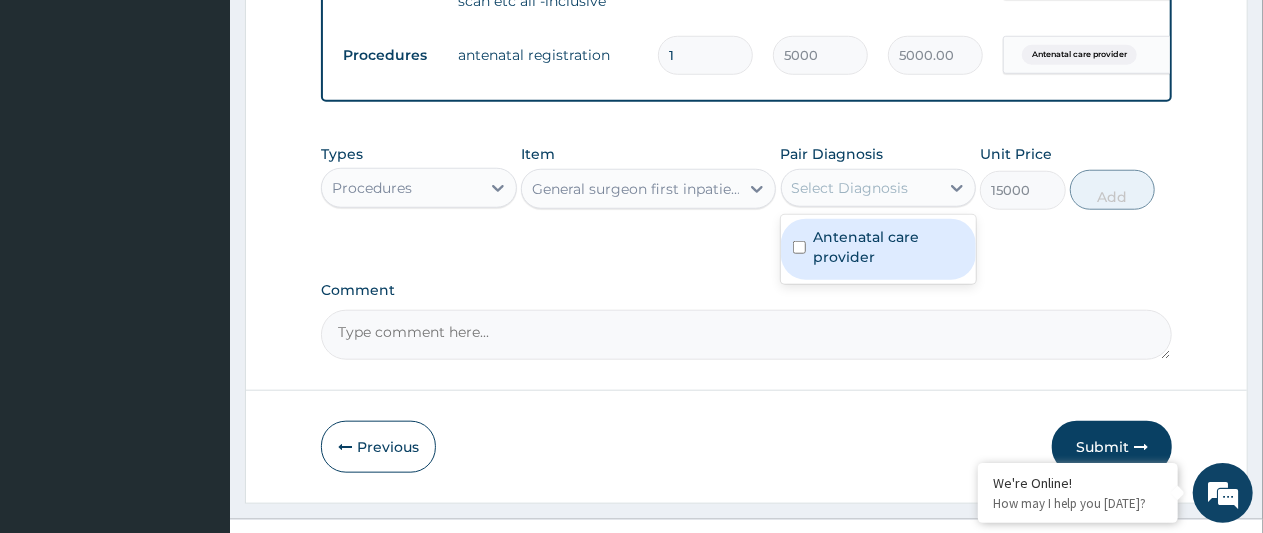 click on "Antenatal care provider" at bounding box center (889, 247) 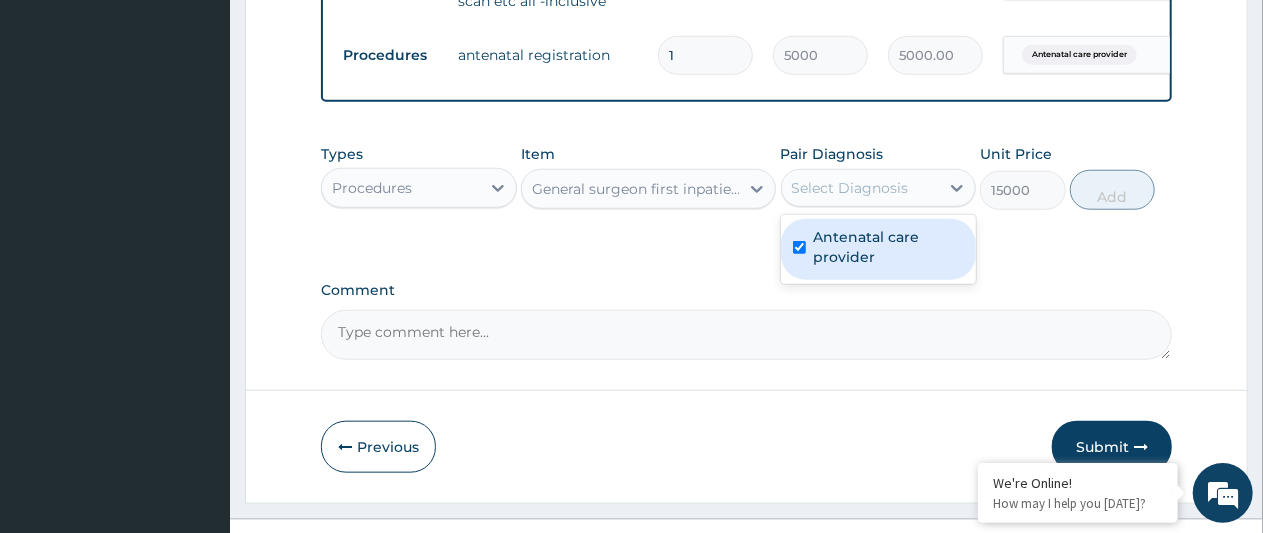 checkbox on "true" 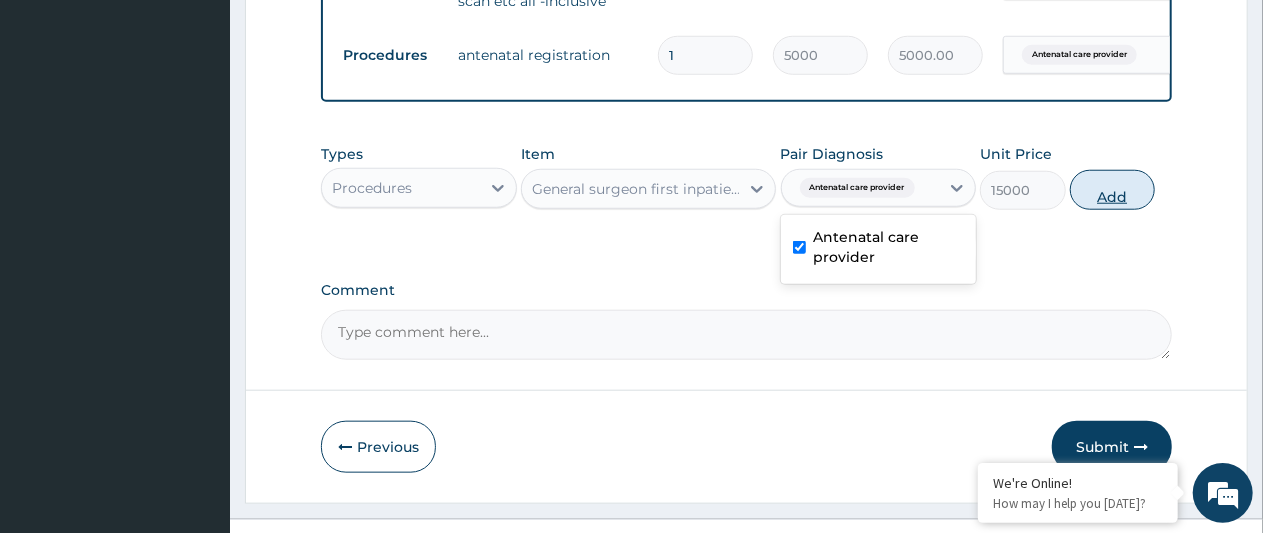 click on "Add" at bounding box center (1112, 190) 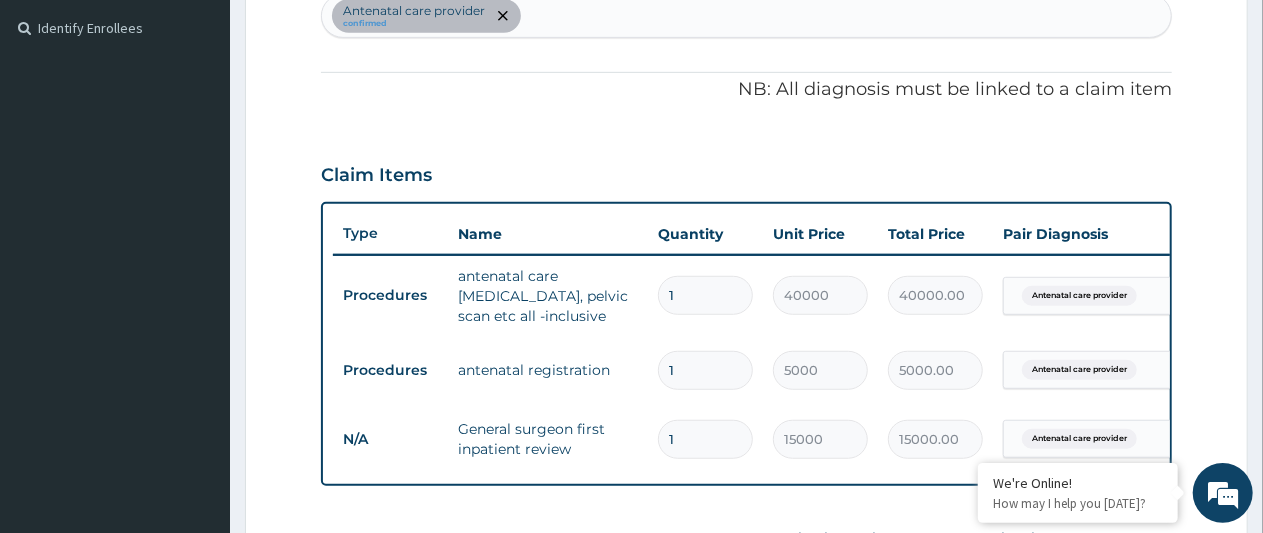 scroll, scrollTop: 544, scrollLeft: 0, axis: vertical 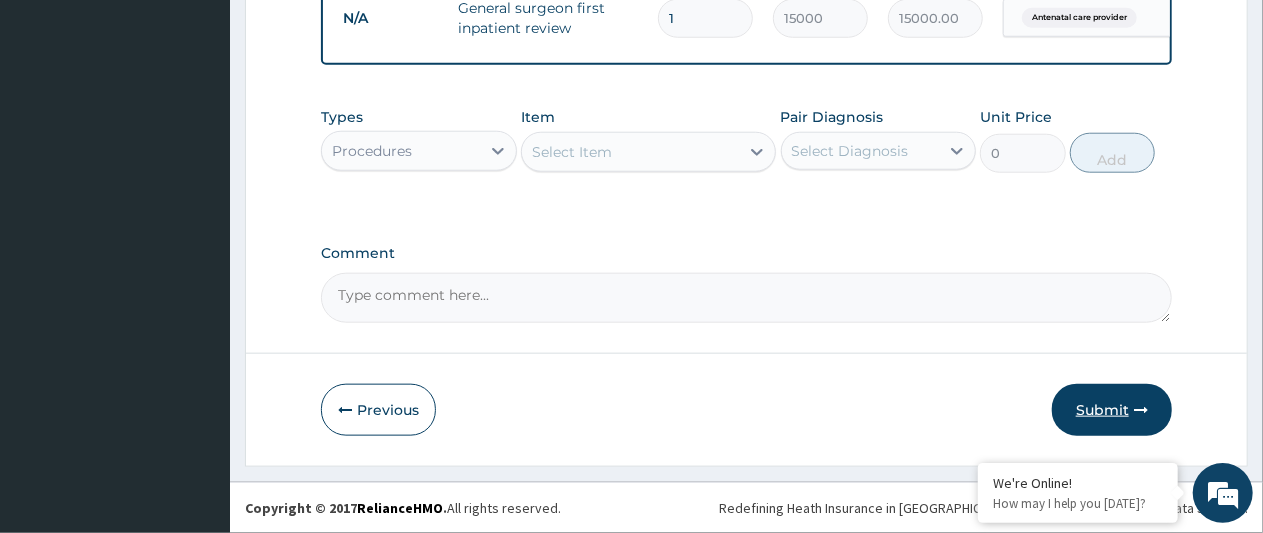 click on "Submit" at bounding box center [1112, 410] 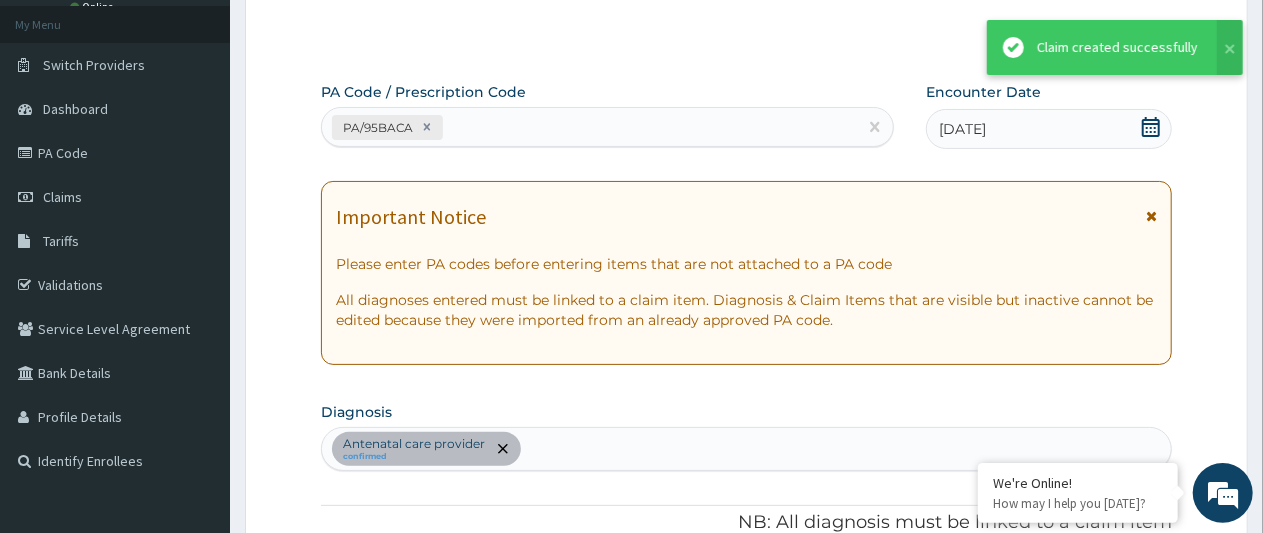 scroll, scrollTop: 976, scrollLeft: 0, axis: vertical 